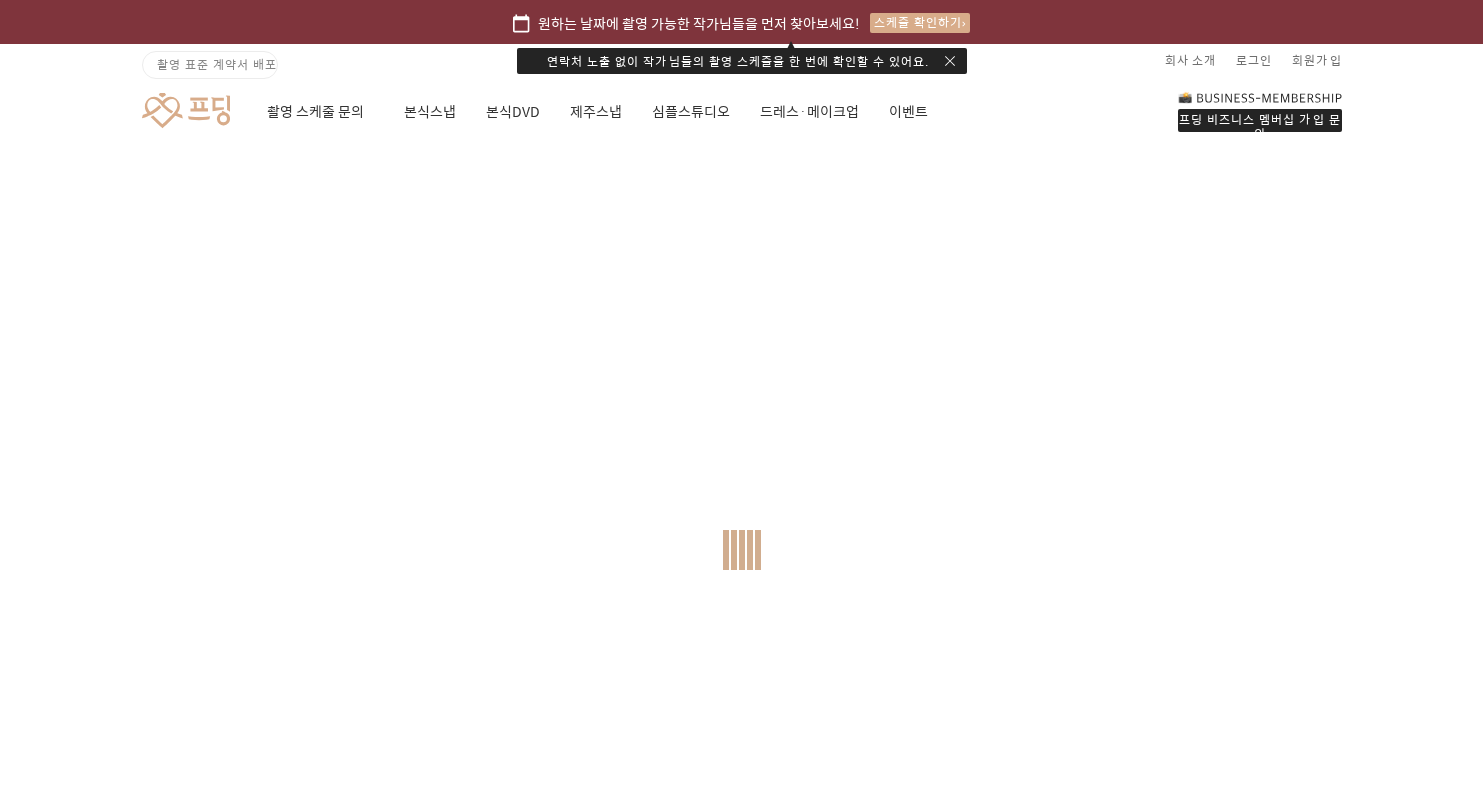 scroll, scrollTop: 0, scrollLeft: 0, axis: both 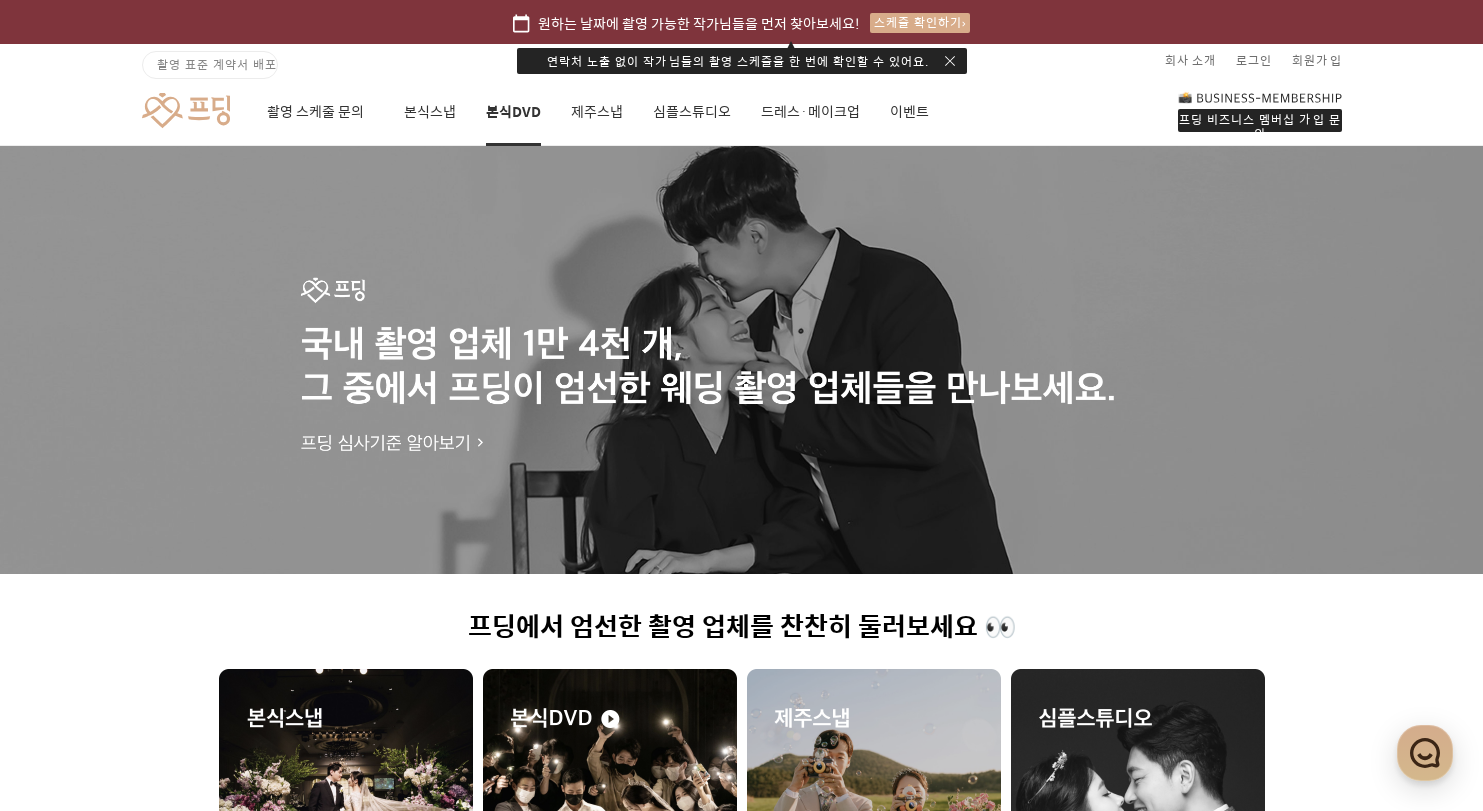 click on "본식DVD" at bounding box center (513, 112) 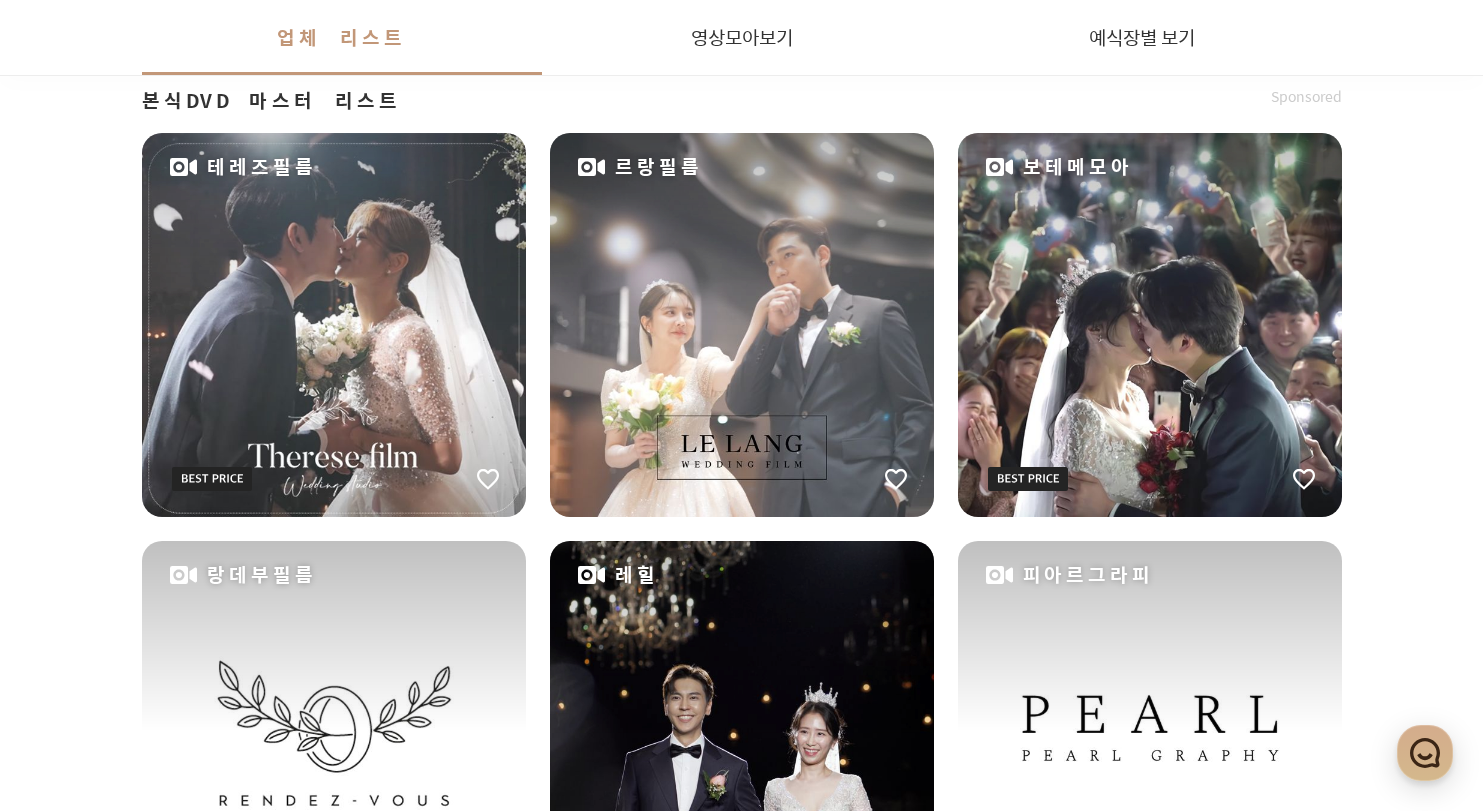 scroll, scrollTop: 501, scrollLeft: 0, axis: vertical 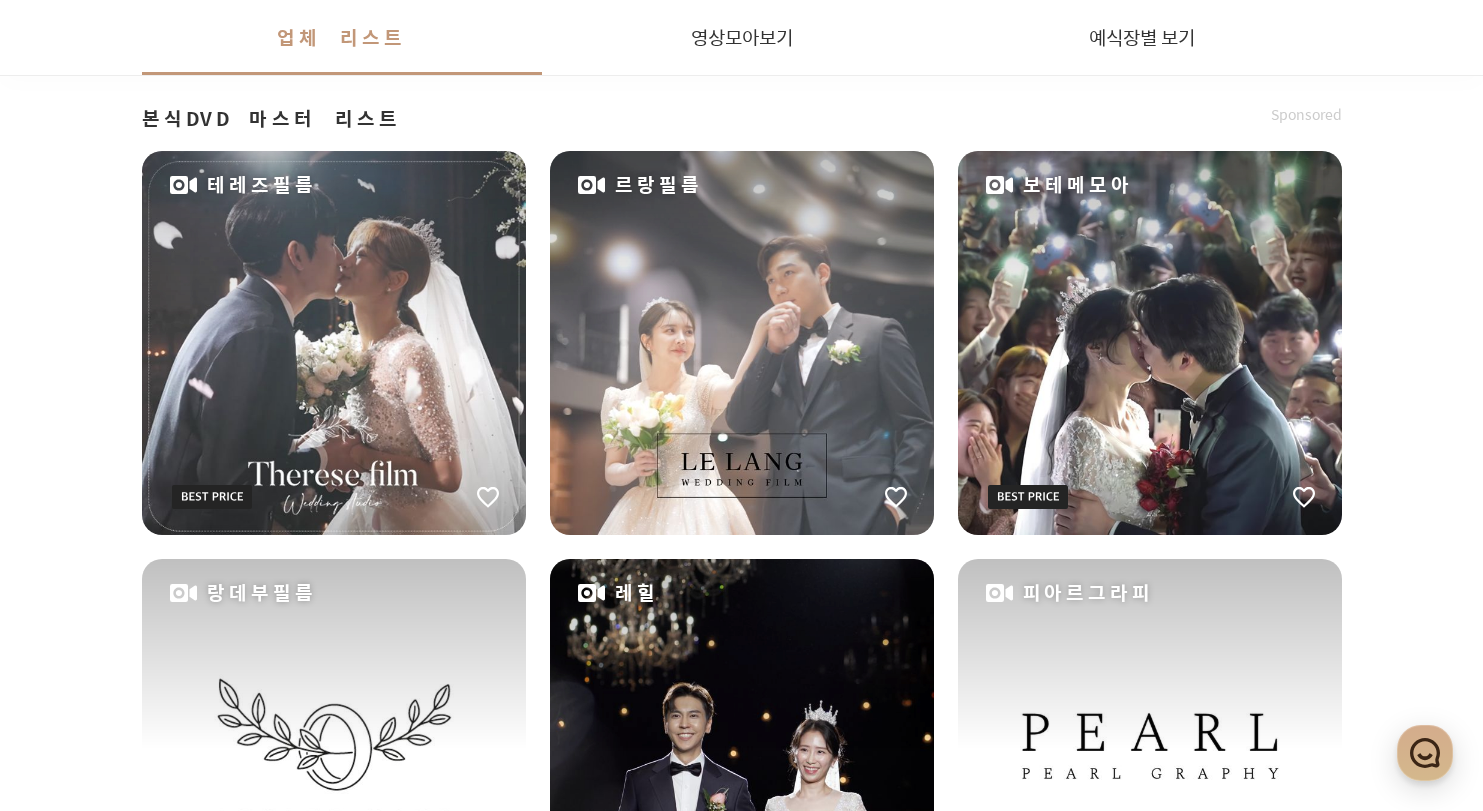 click on "테레즈필름" at bounding box center [334, 343] 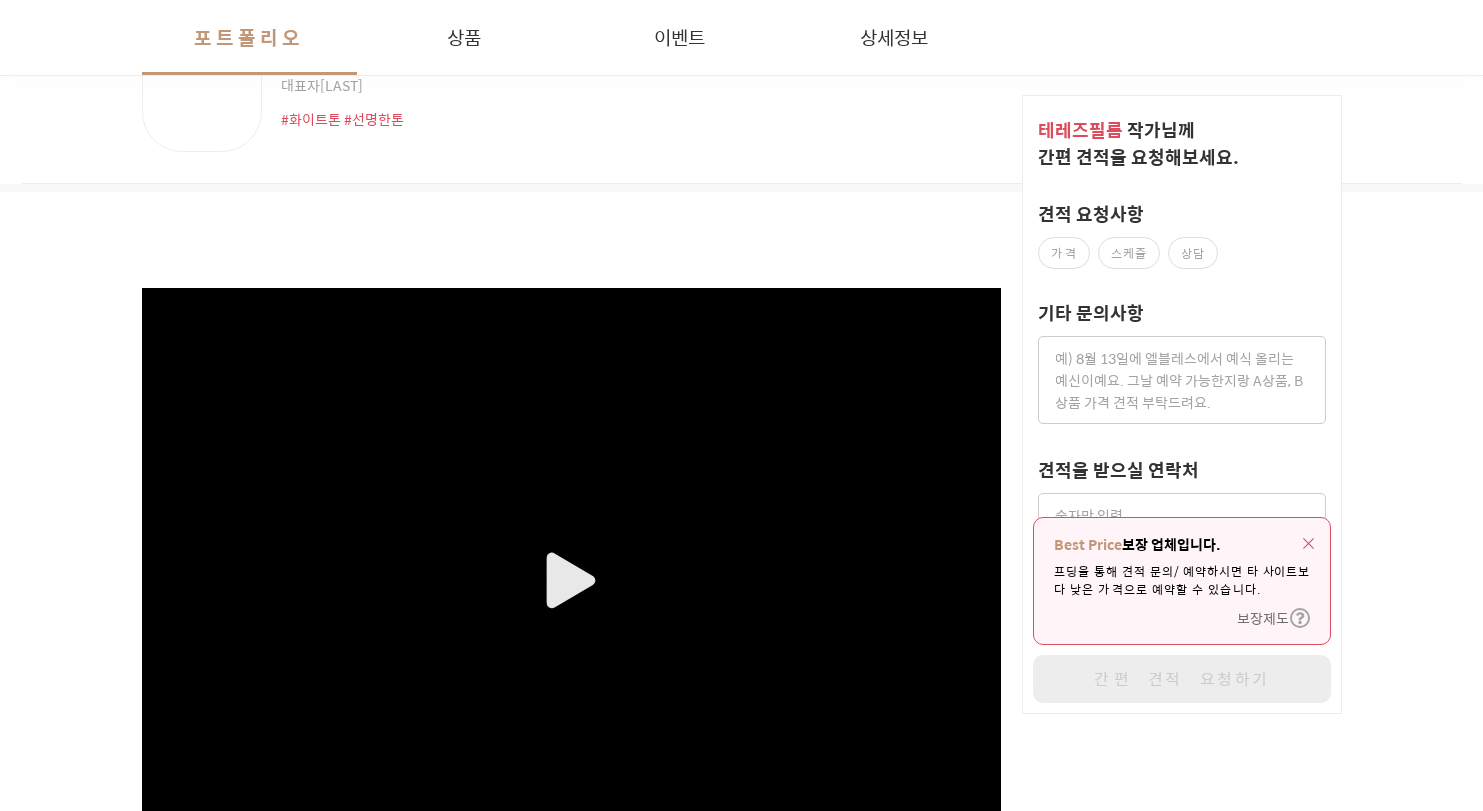 scroll, scrollTop: 0, scrollLeft: 0, axis: both 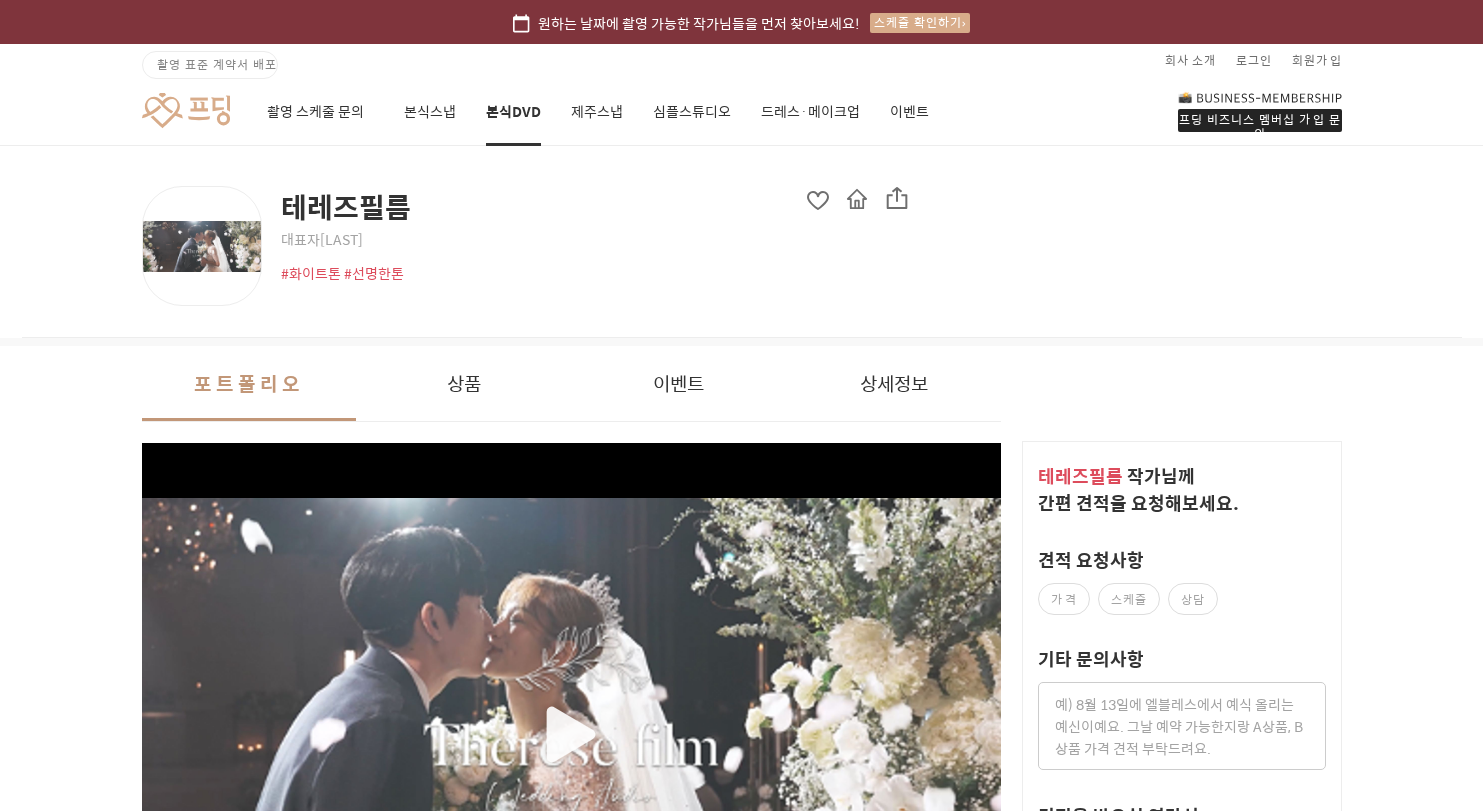 click at bounding box center (857, 199) 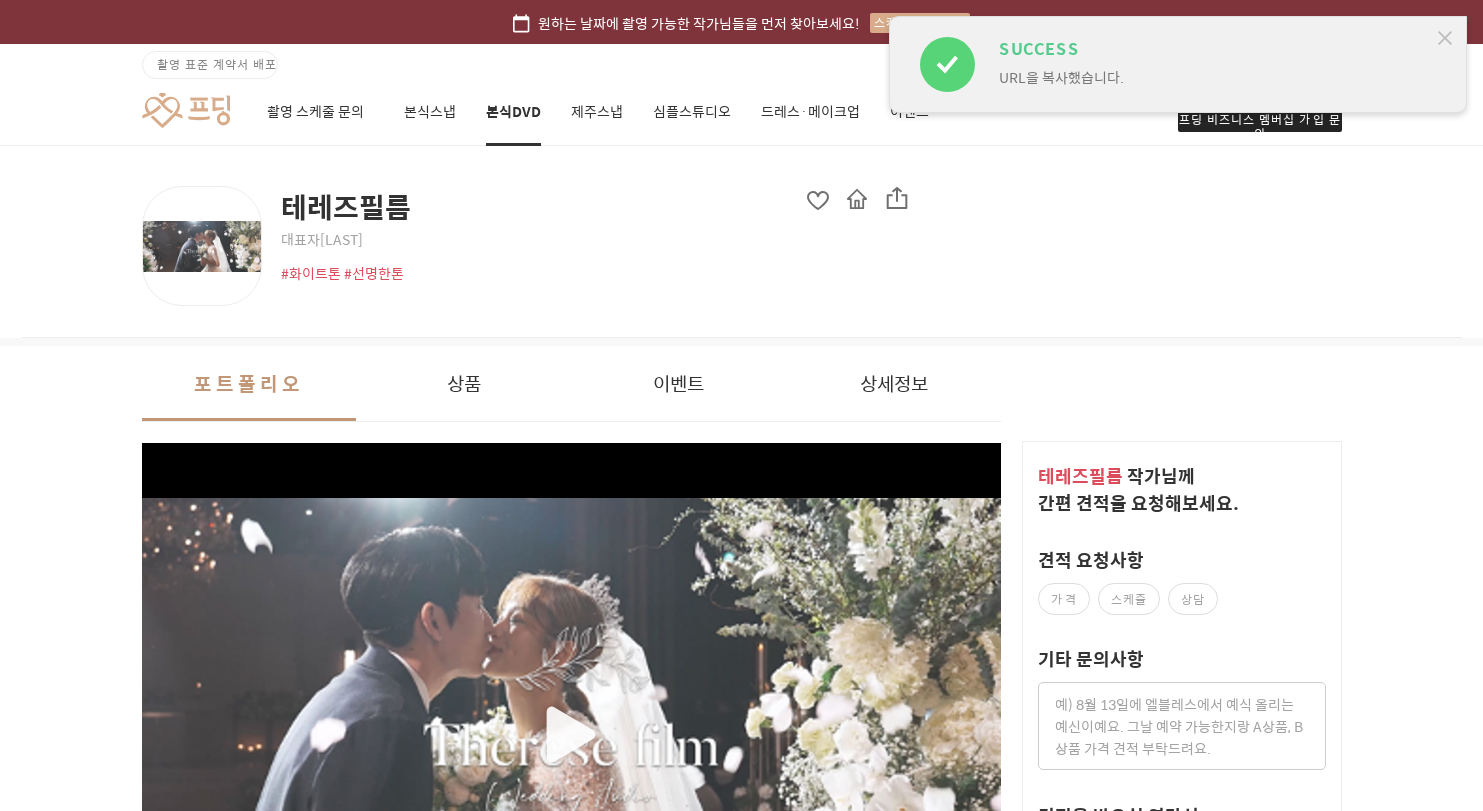 scroll, scrollTop: 501, scrollLeft: 0, axis: vertical 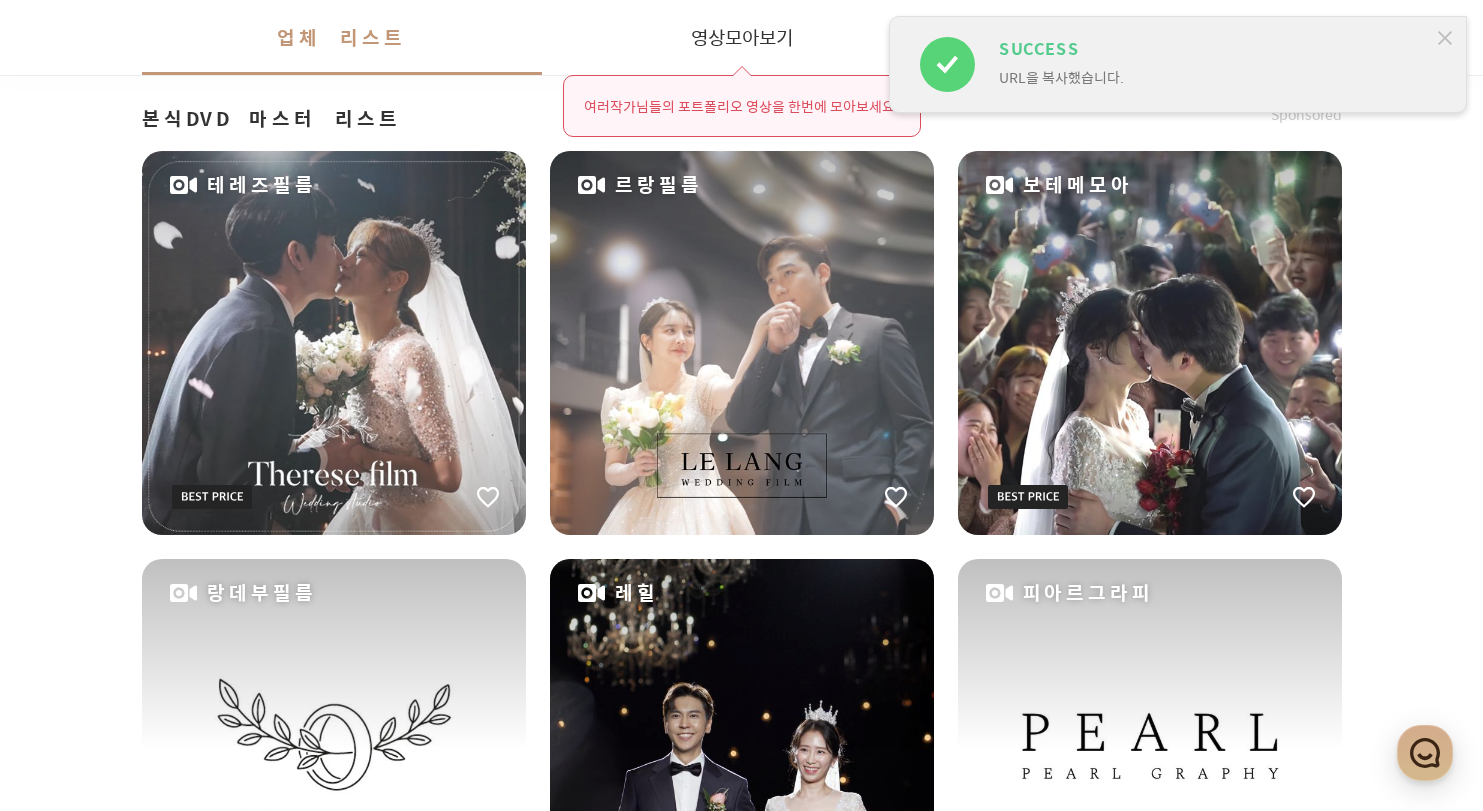 click on "르랑필름" at bounding box center [742, 343] 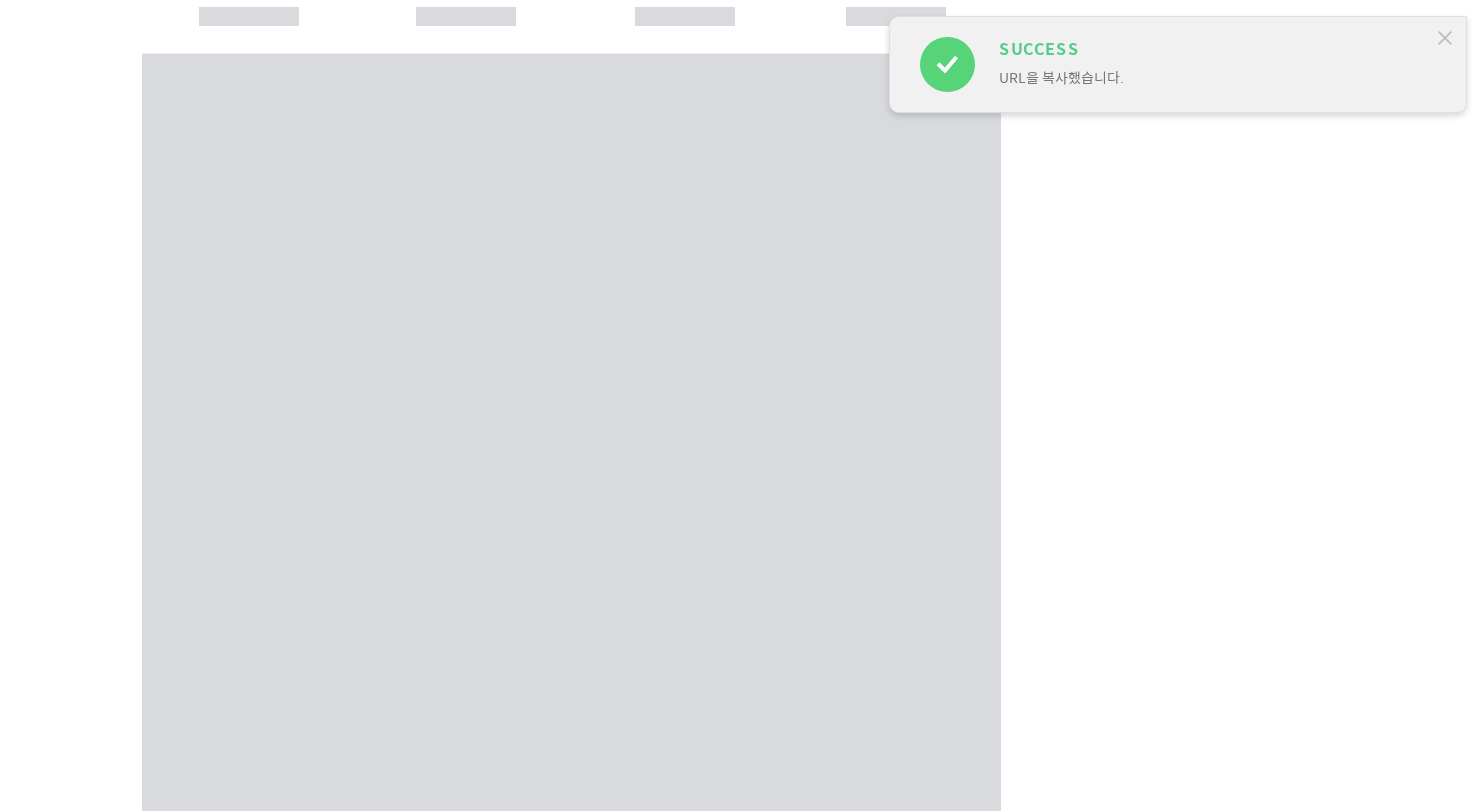scroll, scrollTop: 0, scrollLeft: 0, axis: both 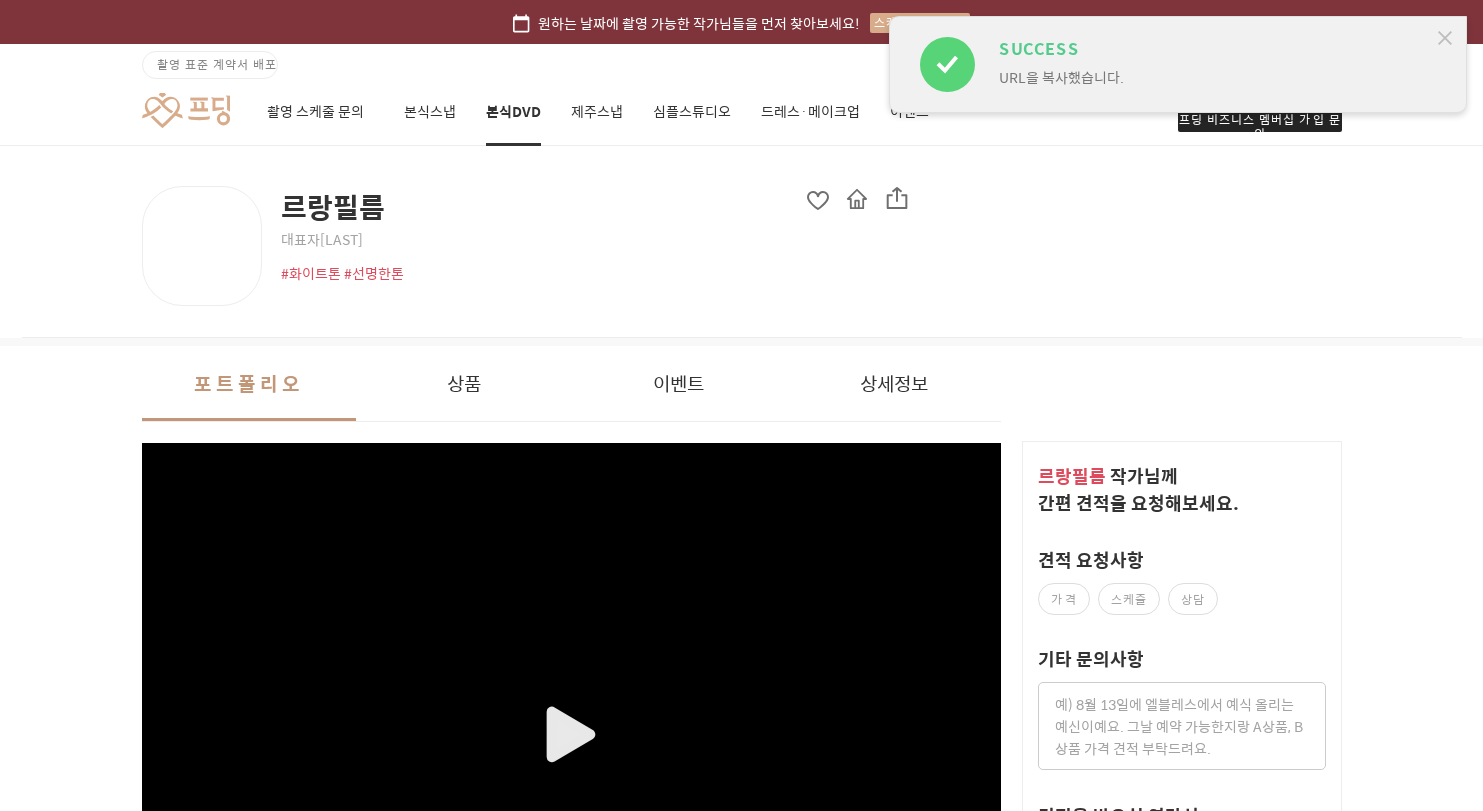 click at bounding box center [857, 199] 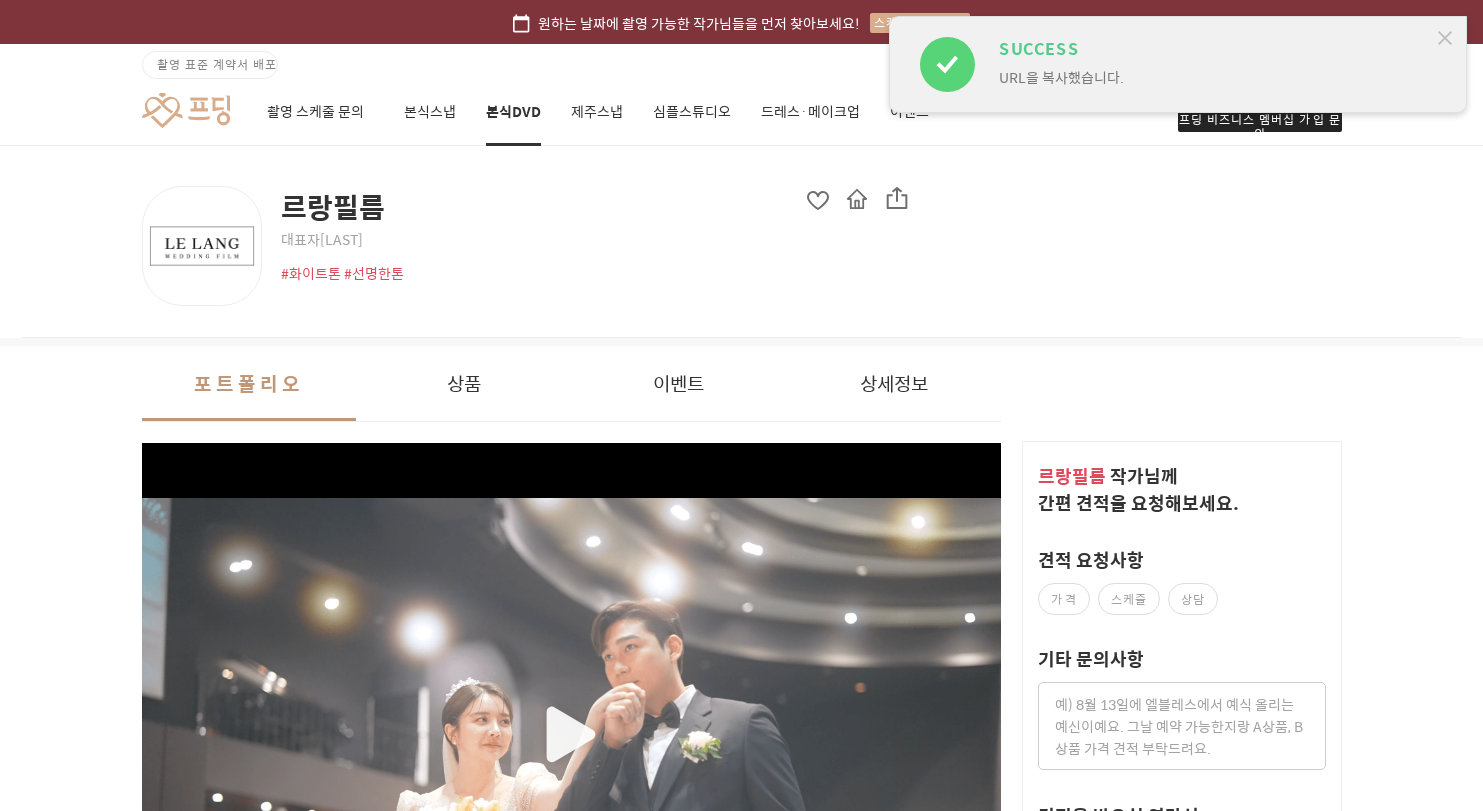 click at bounding box center (857, 199) 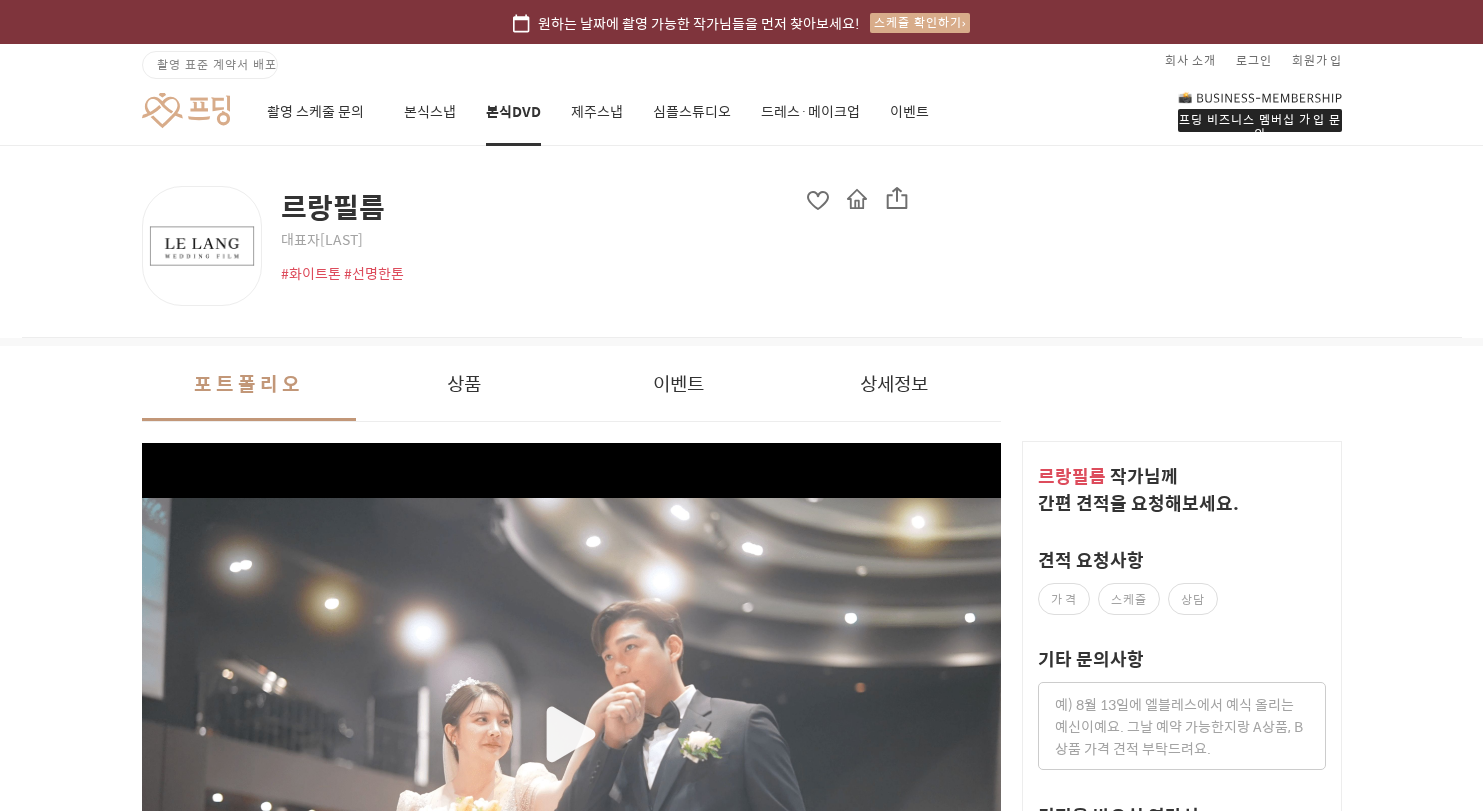scroll, scrollTop: 501, scrollLeft: 0, axis: vertical 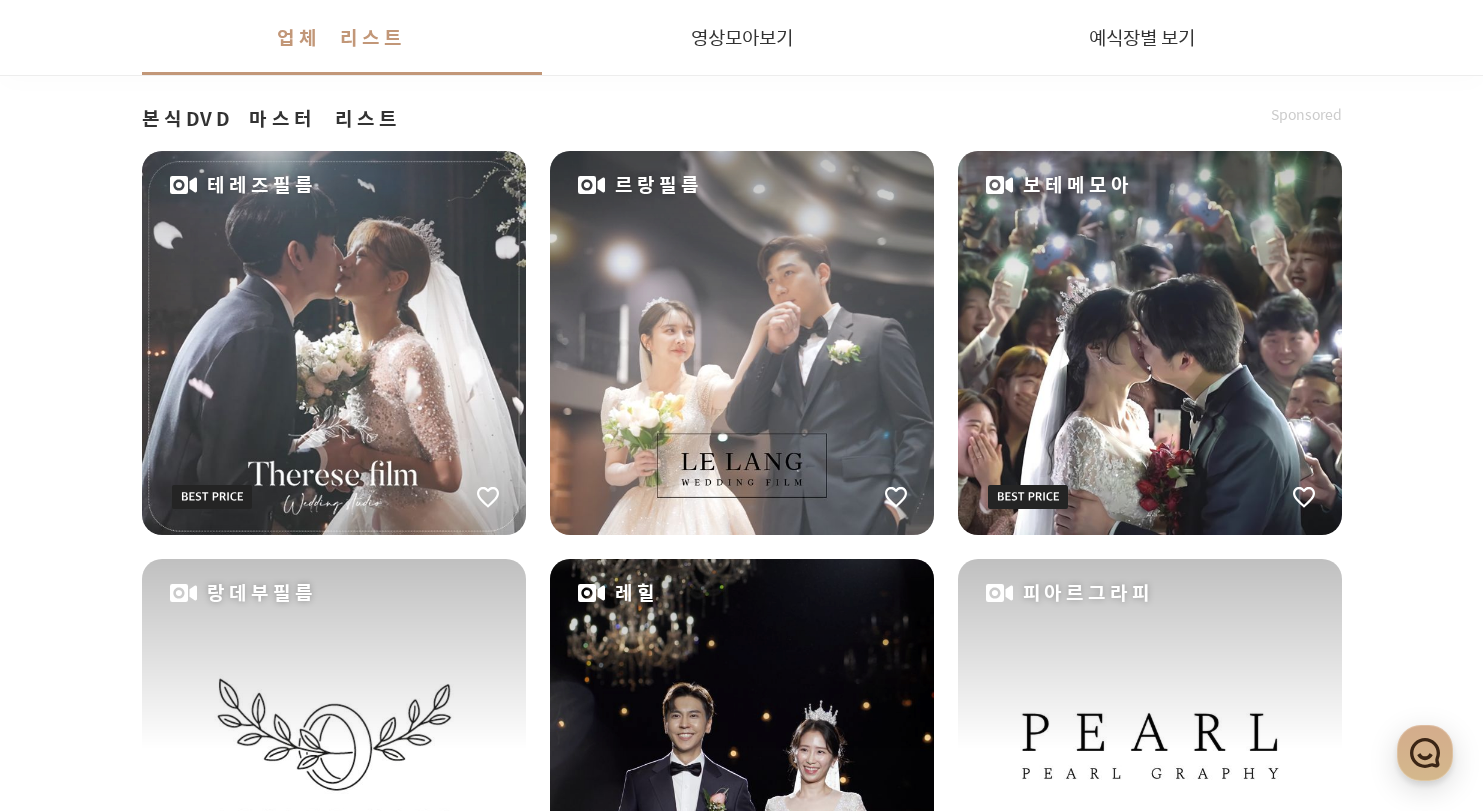 click on "보테메모아" at bounding box center [1150, 343] 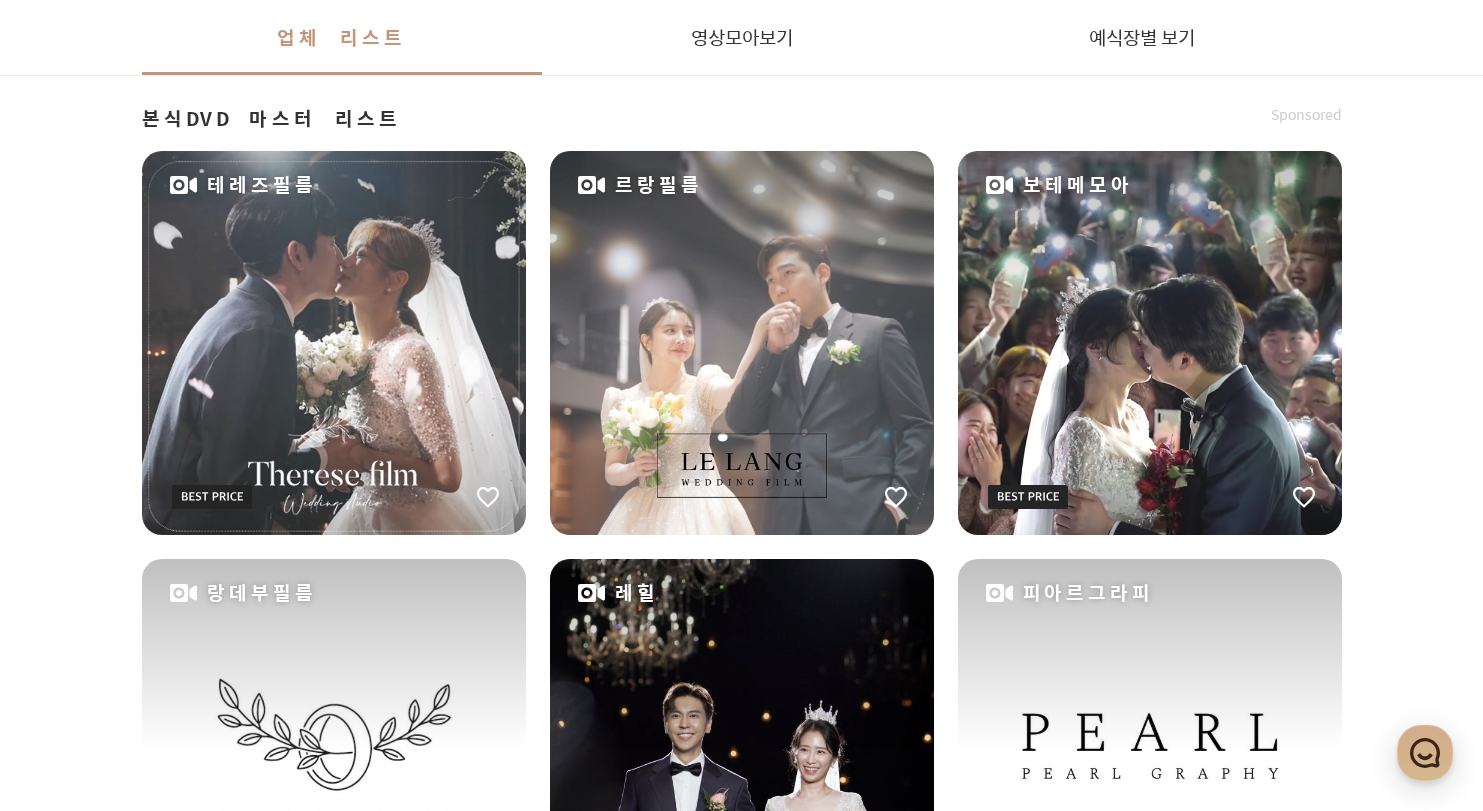 scroll, scrollTop: 0, scrollLeft: 0, axis: both 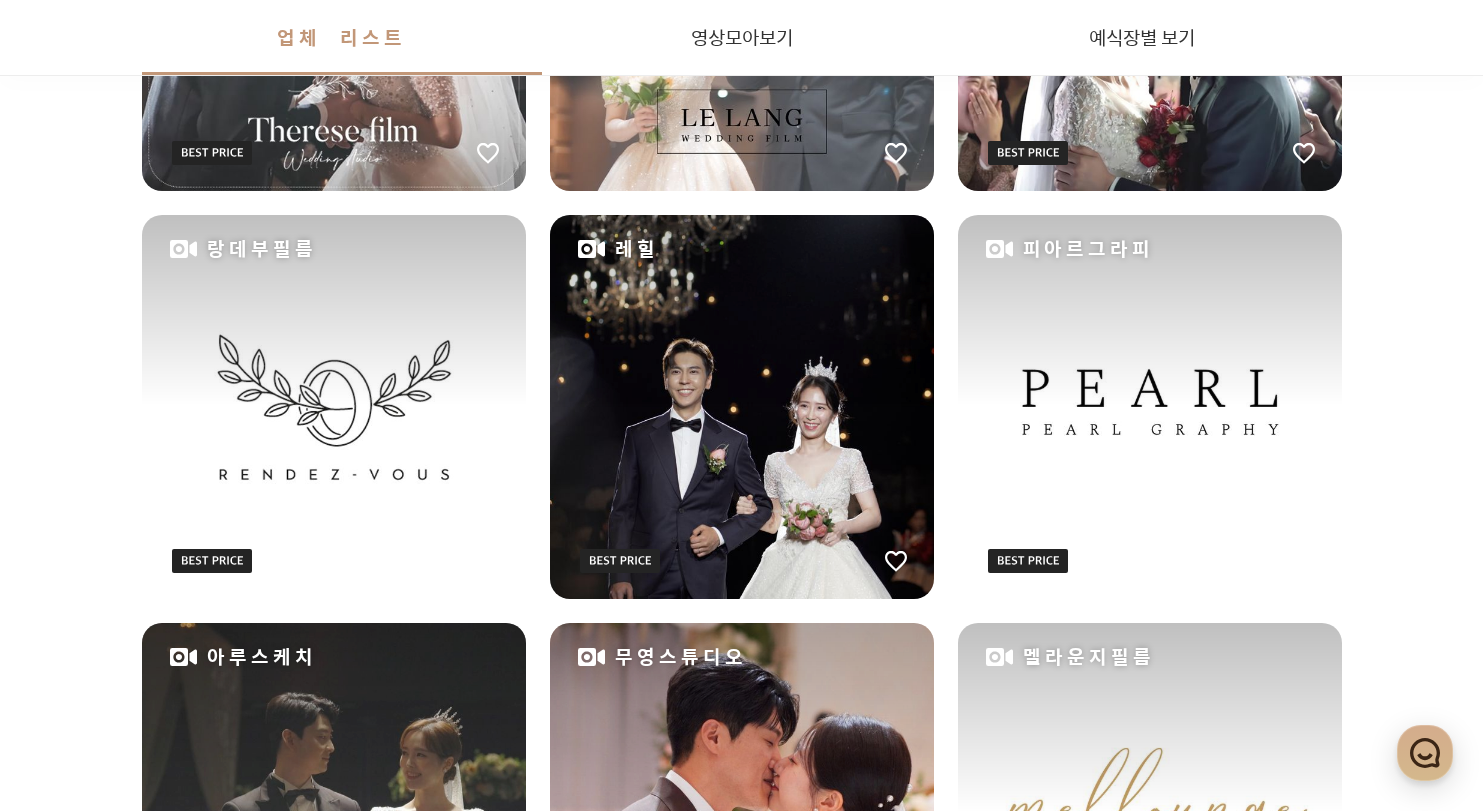 click on "랑데부필름" at bounding box center (334, 407) 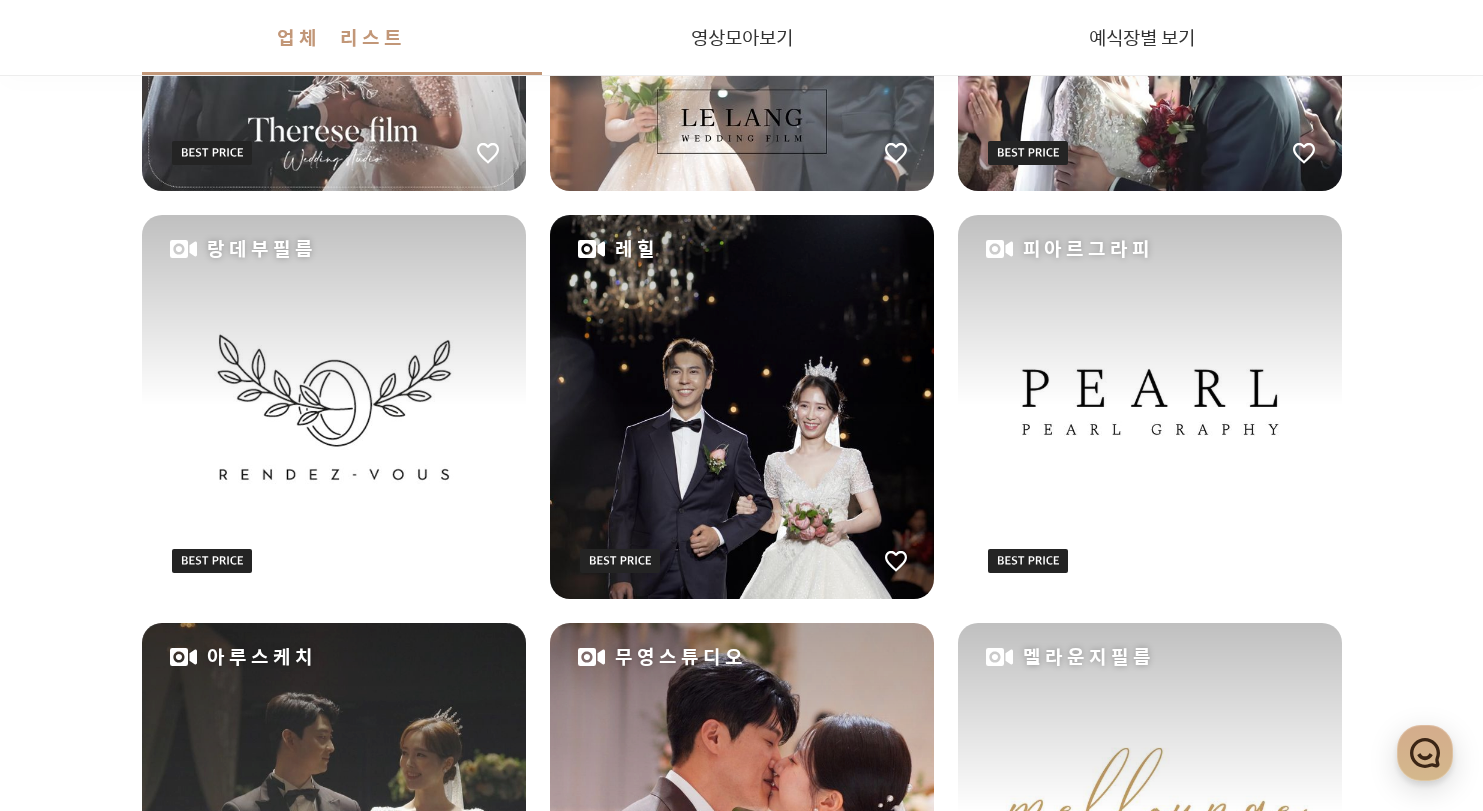 scroll, scrollTop: 0, scrollLeft: 0, axis: both 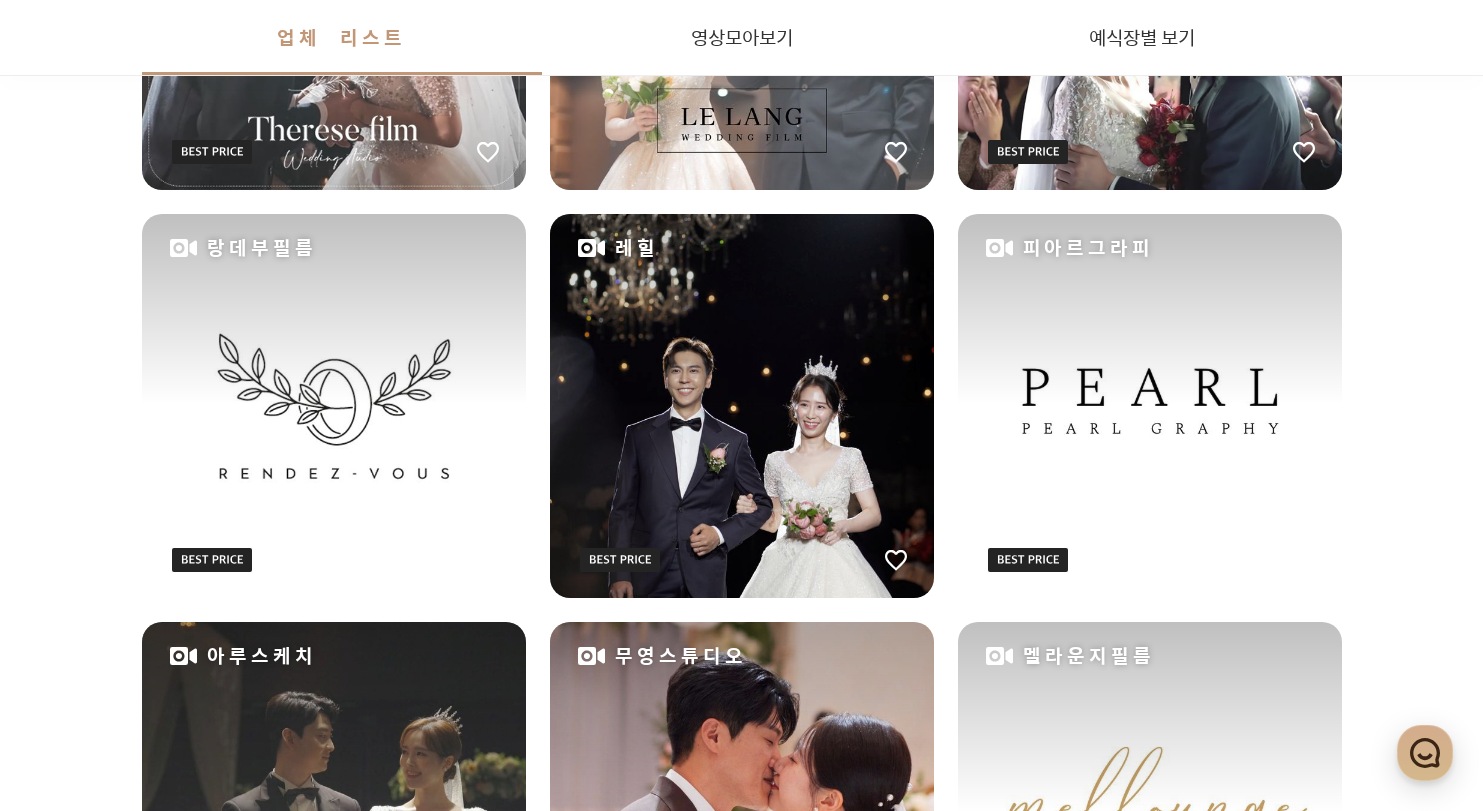 click on "레힐" at bounding box center (742, 406) 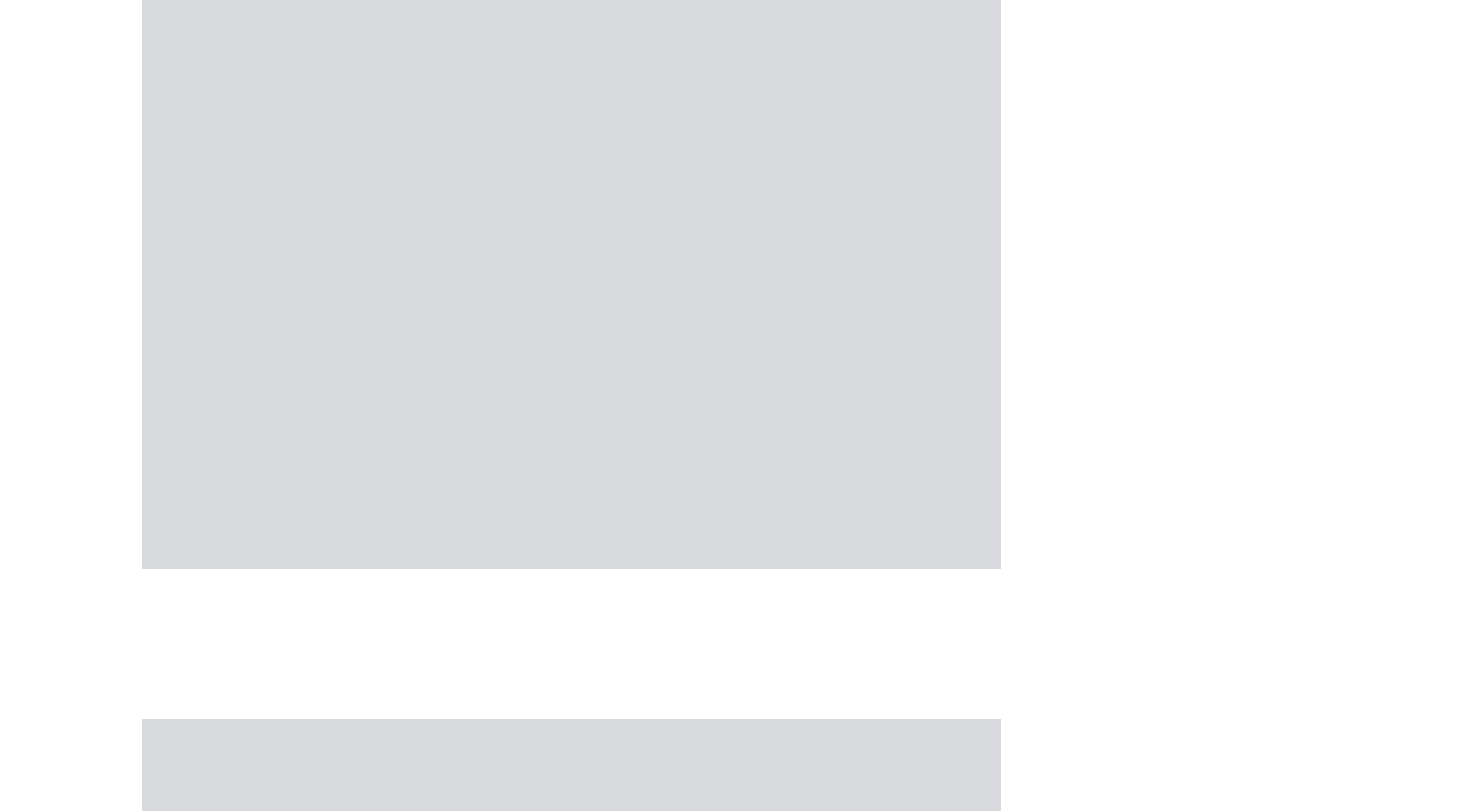 scroll, scrollTop: 0, scrollLeft: 0, axis: both 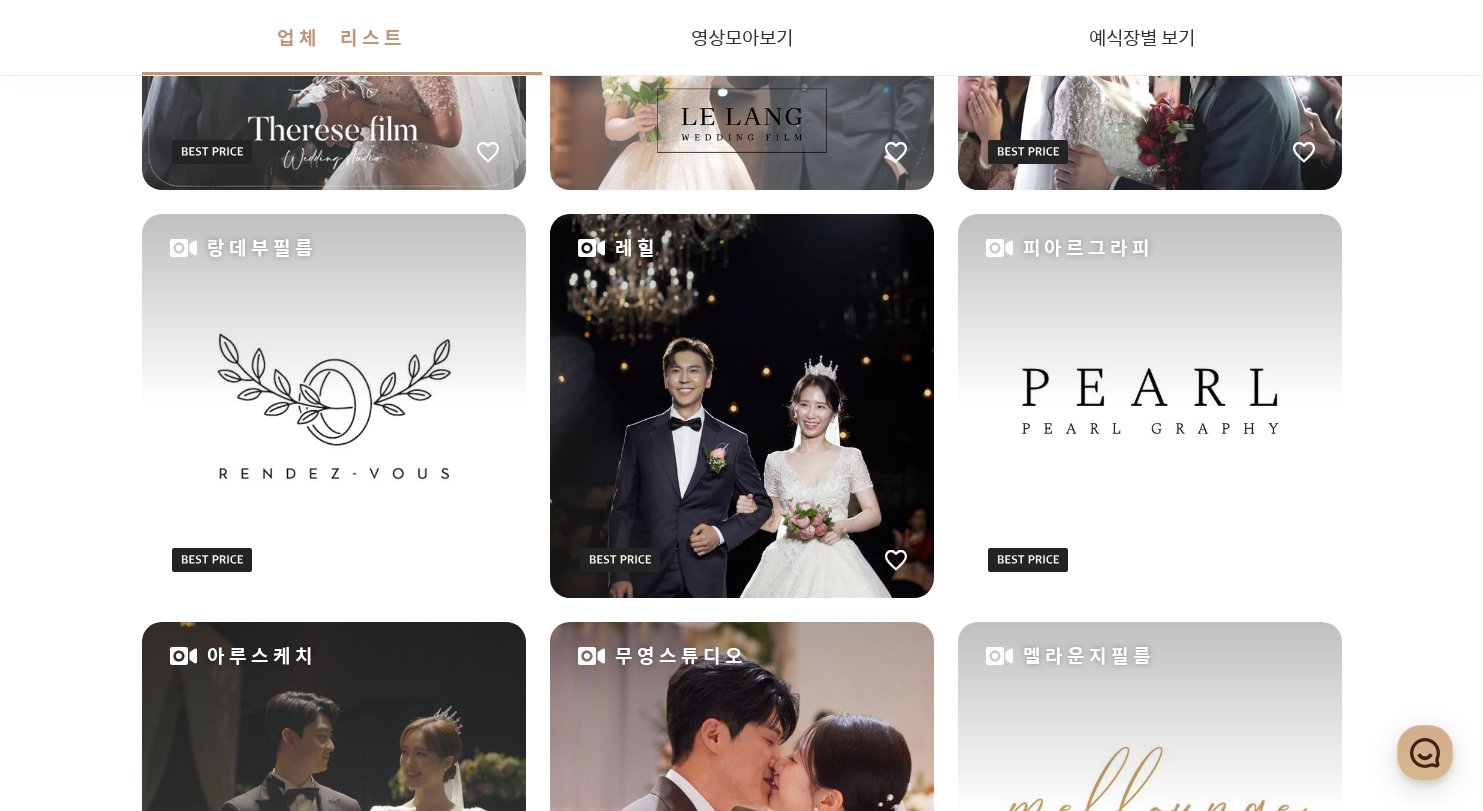 click on "피아르그라피" at bounding box center [1150, 406] 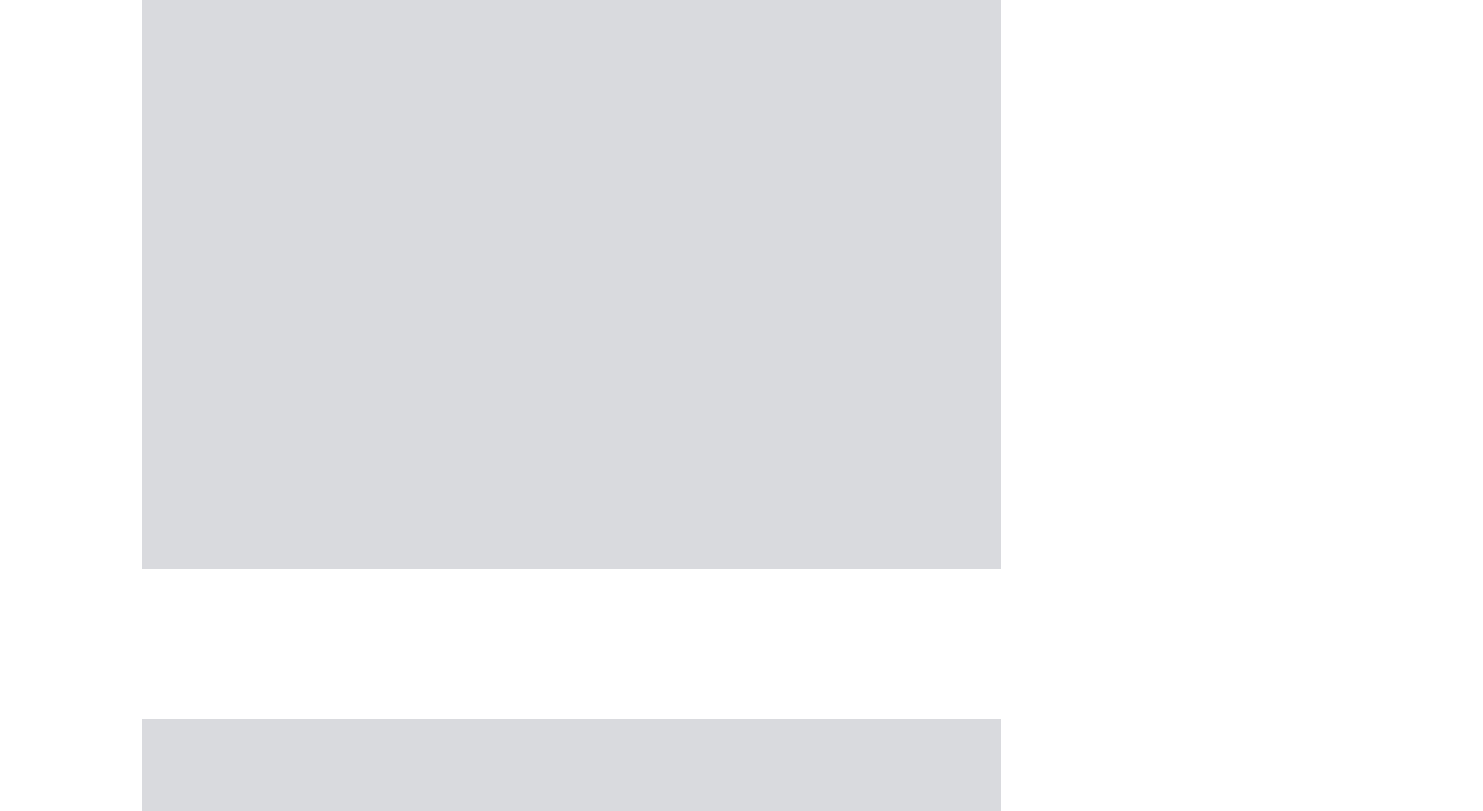 scroll, scrollTop: 0, scrollLeft: 0, axis: both 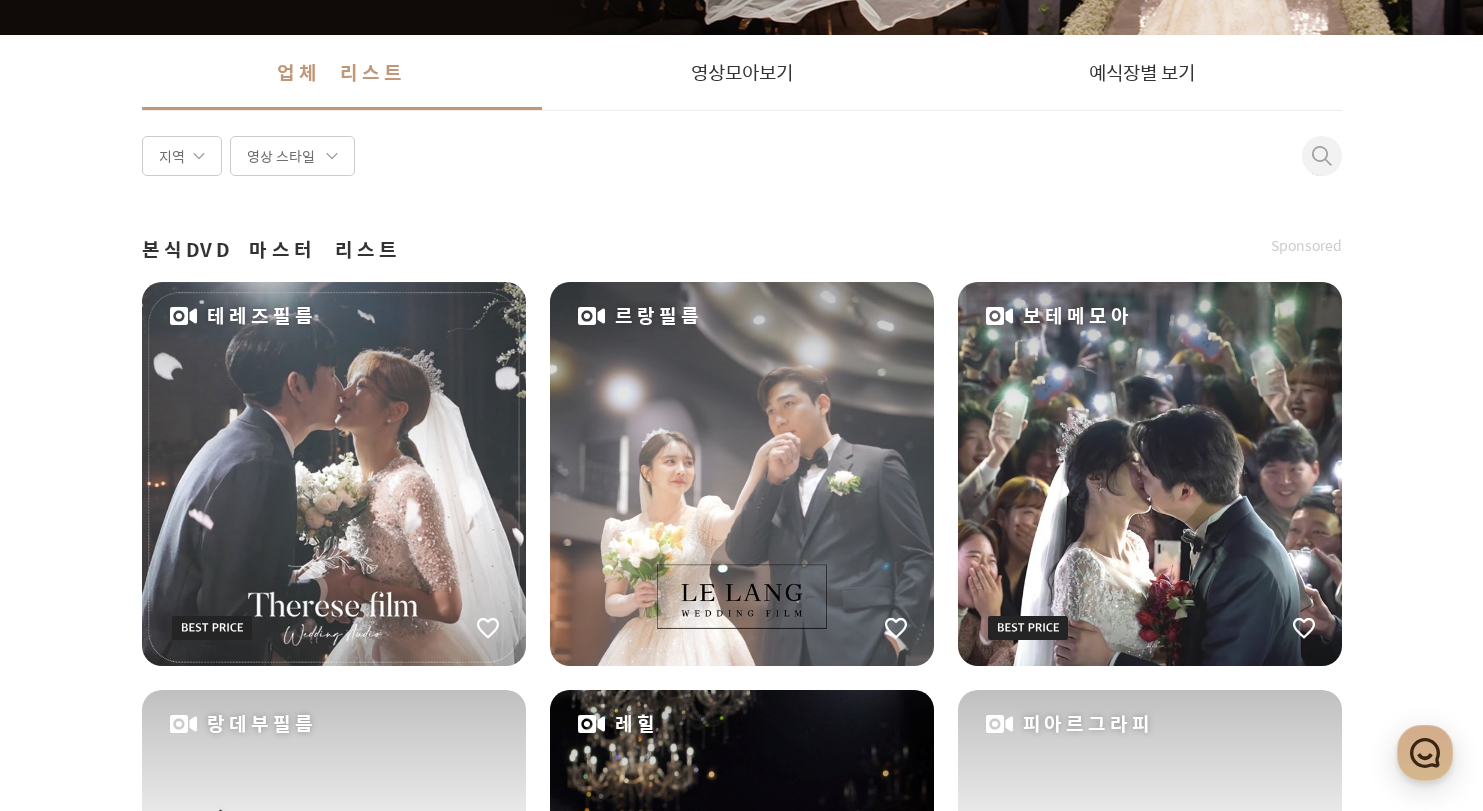 click on "보테메모아" at bounding box center (1150, 474) 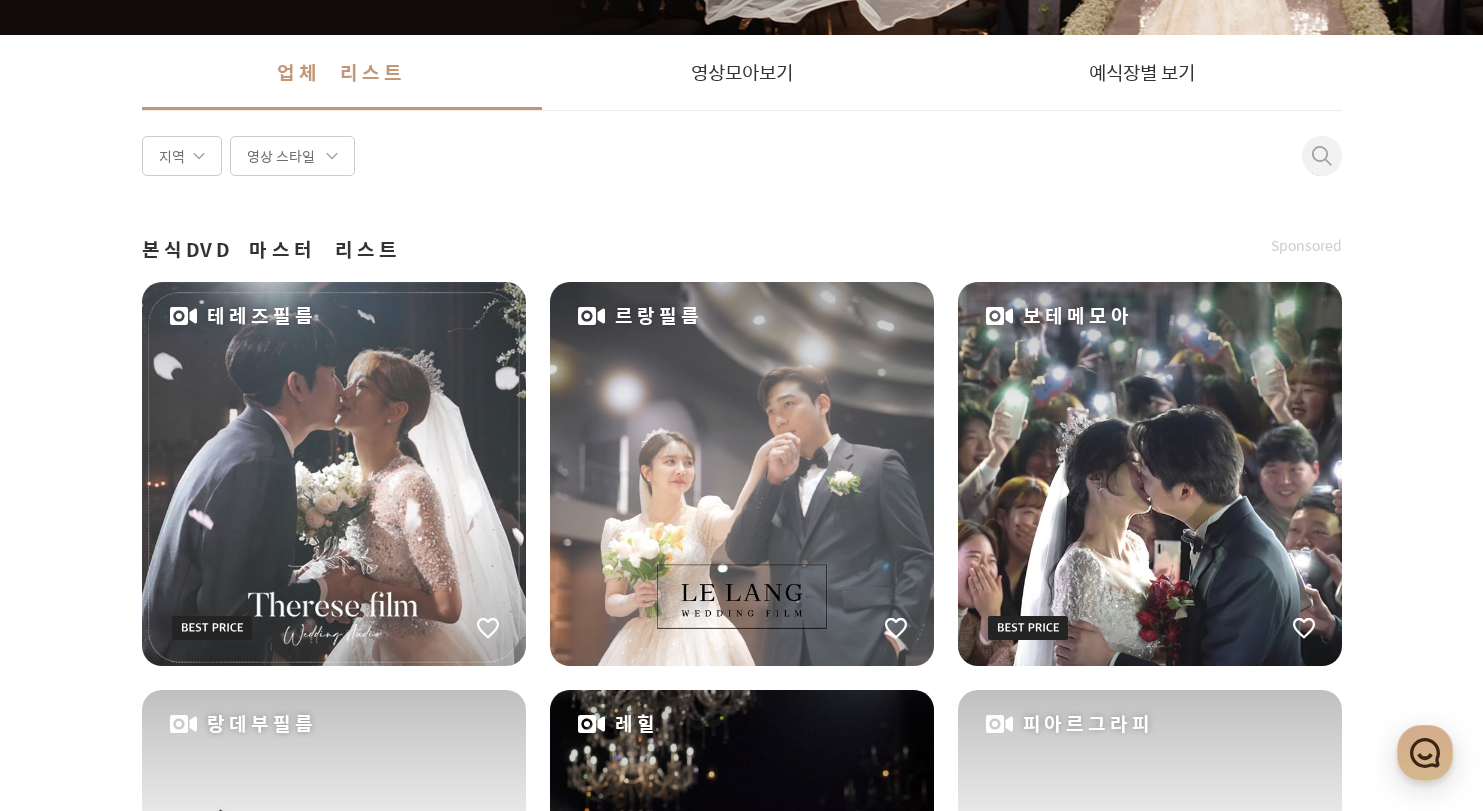 scroll, scrollTop: 0, scrollLeft: 0, axis: both 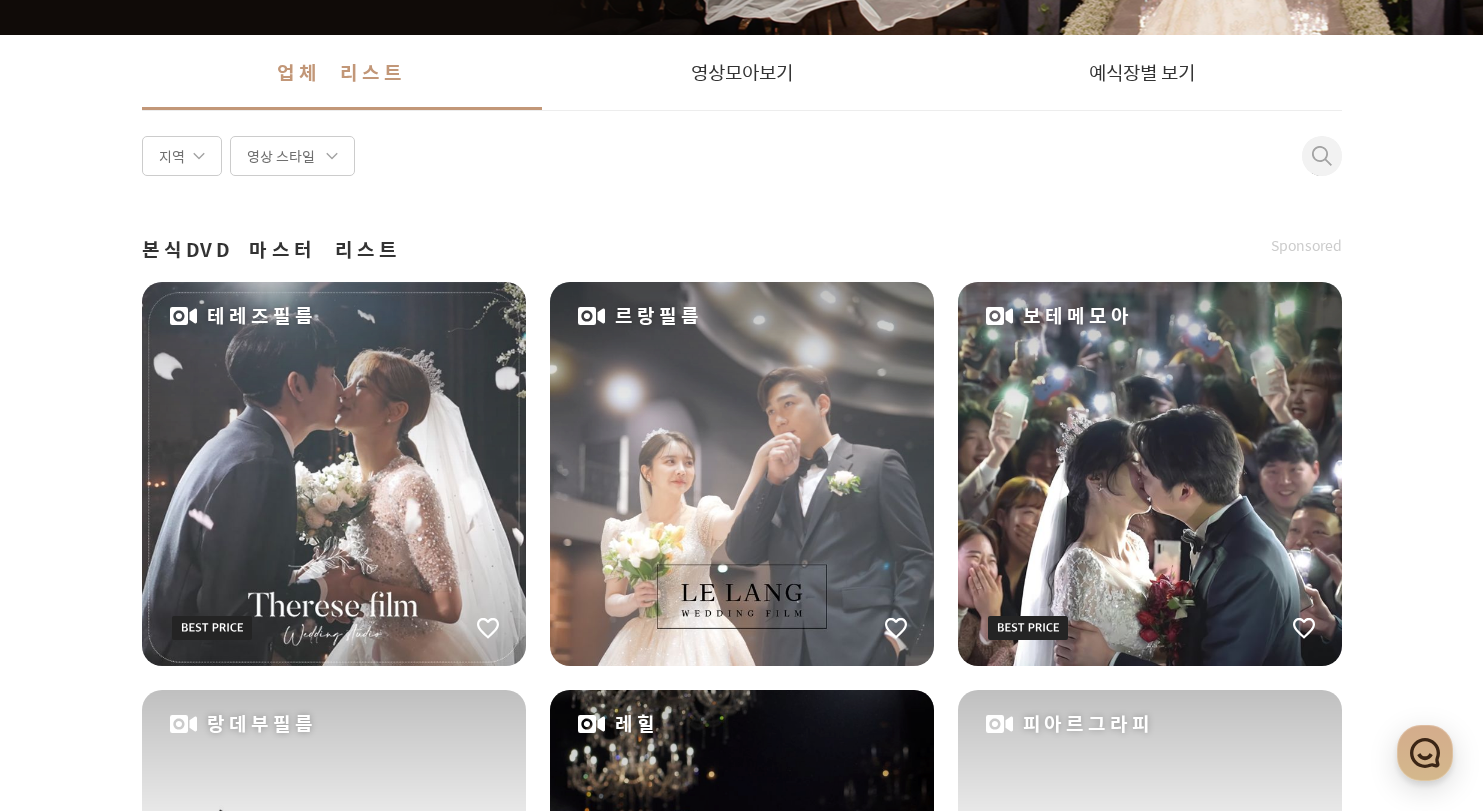 click on "테레즈필름" at bounding box center [334, 474] 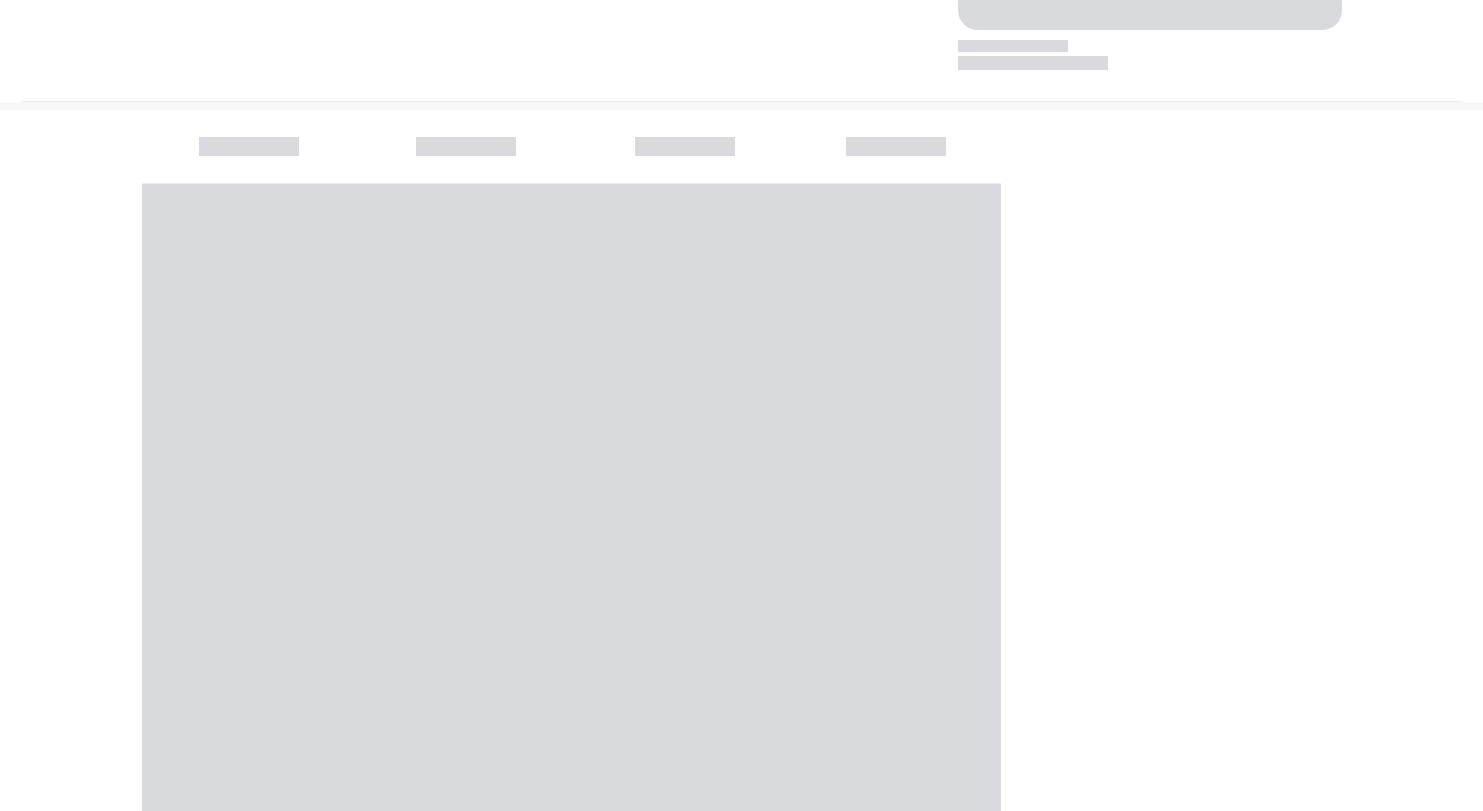 scroll, scrollTop: 0, scrollLeft: 0, axis: both 